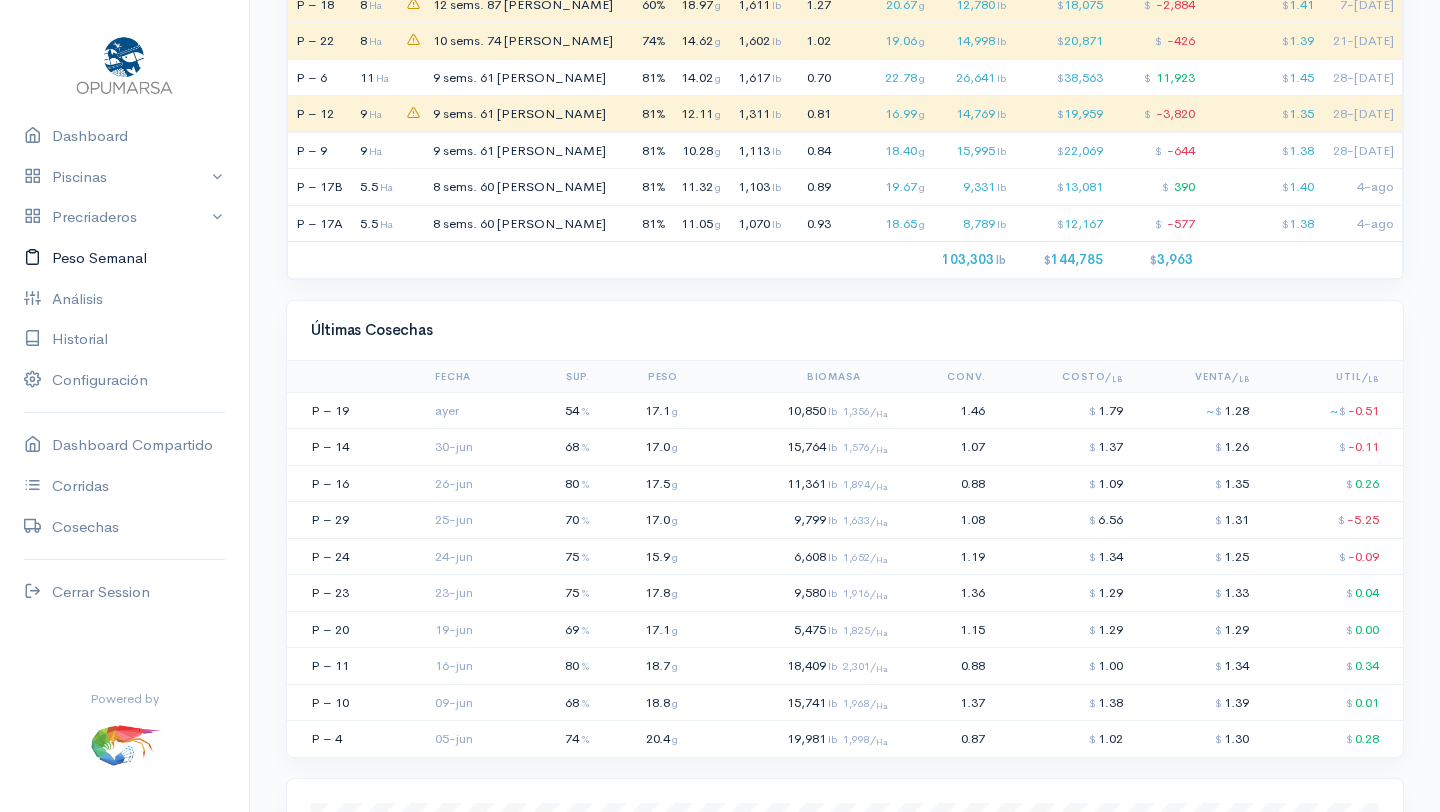 click on "Peso Semanal" at bounding box center [124, 258] 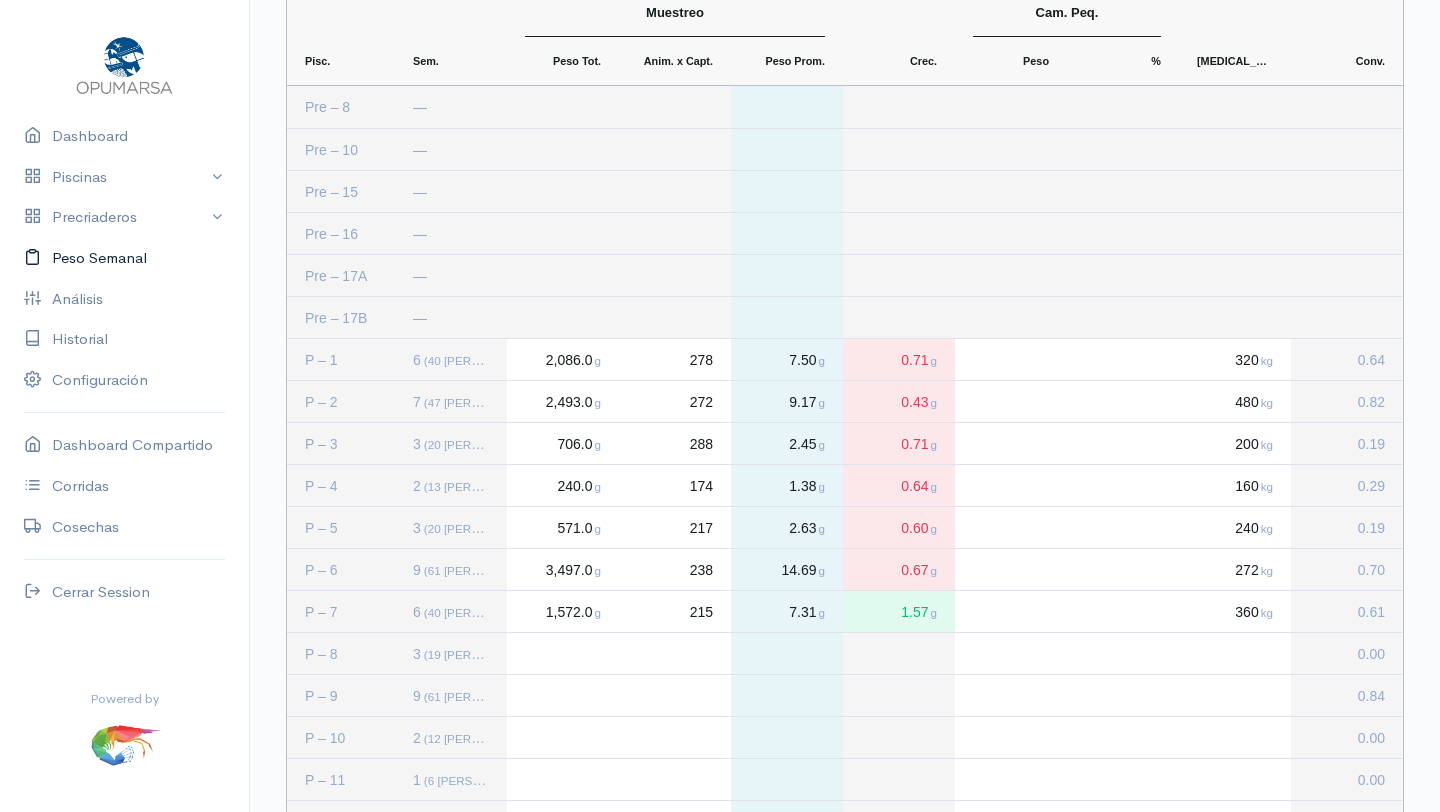 scroll, scrollTop: 0, scrollLeft: 0, axis: both 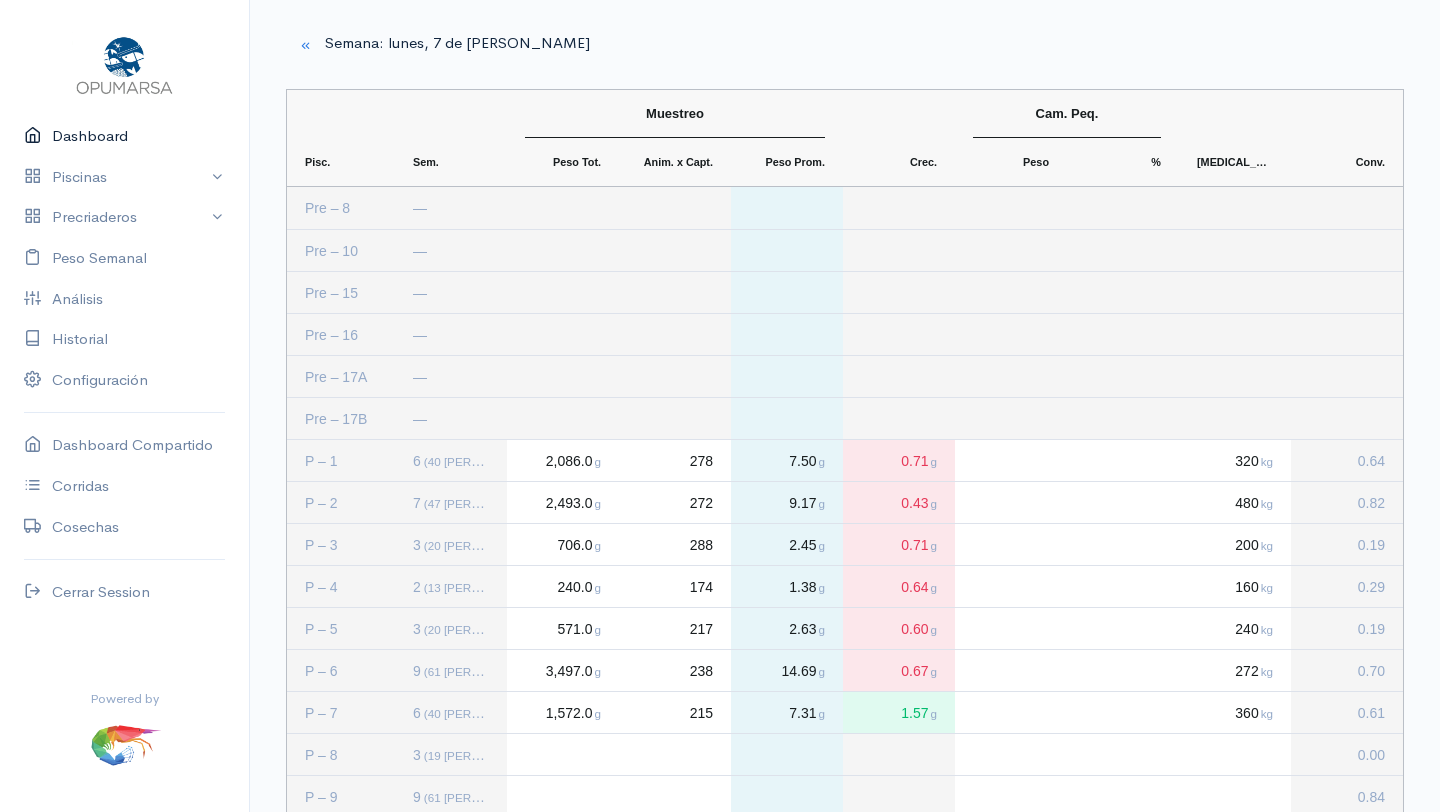 click on "Dashboard" at bounding box center (124, 136) 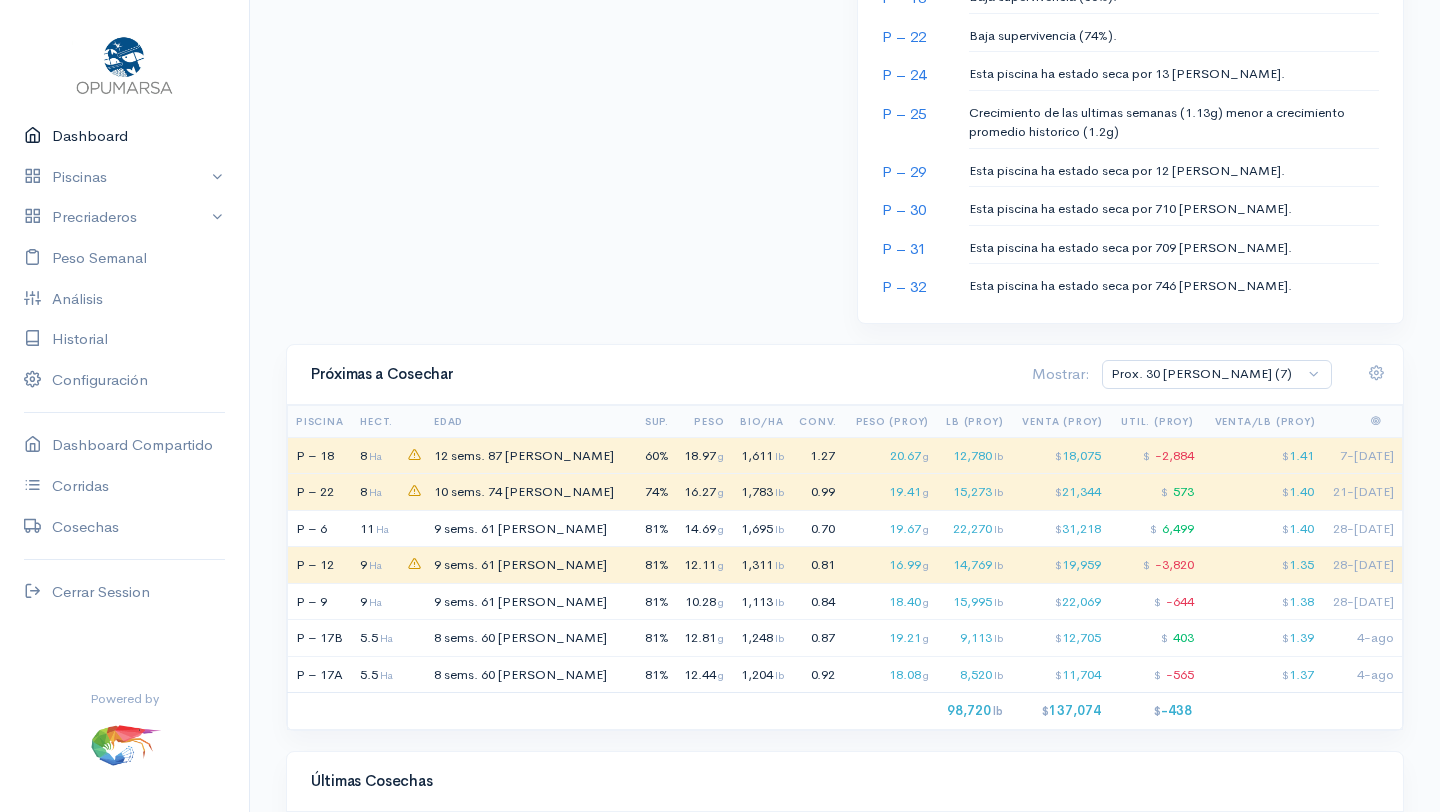 scroll, scrollTop: 1338, scrollLeft: 0, axis: vertical 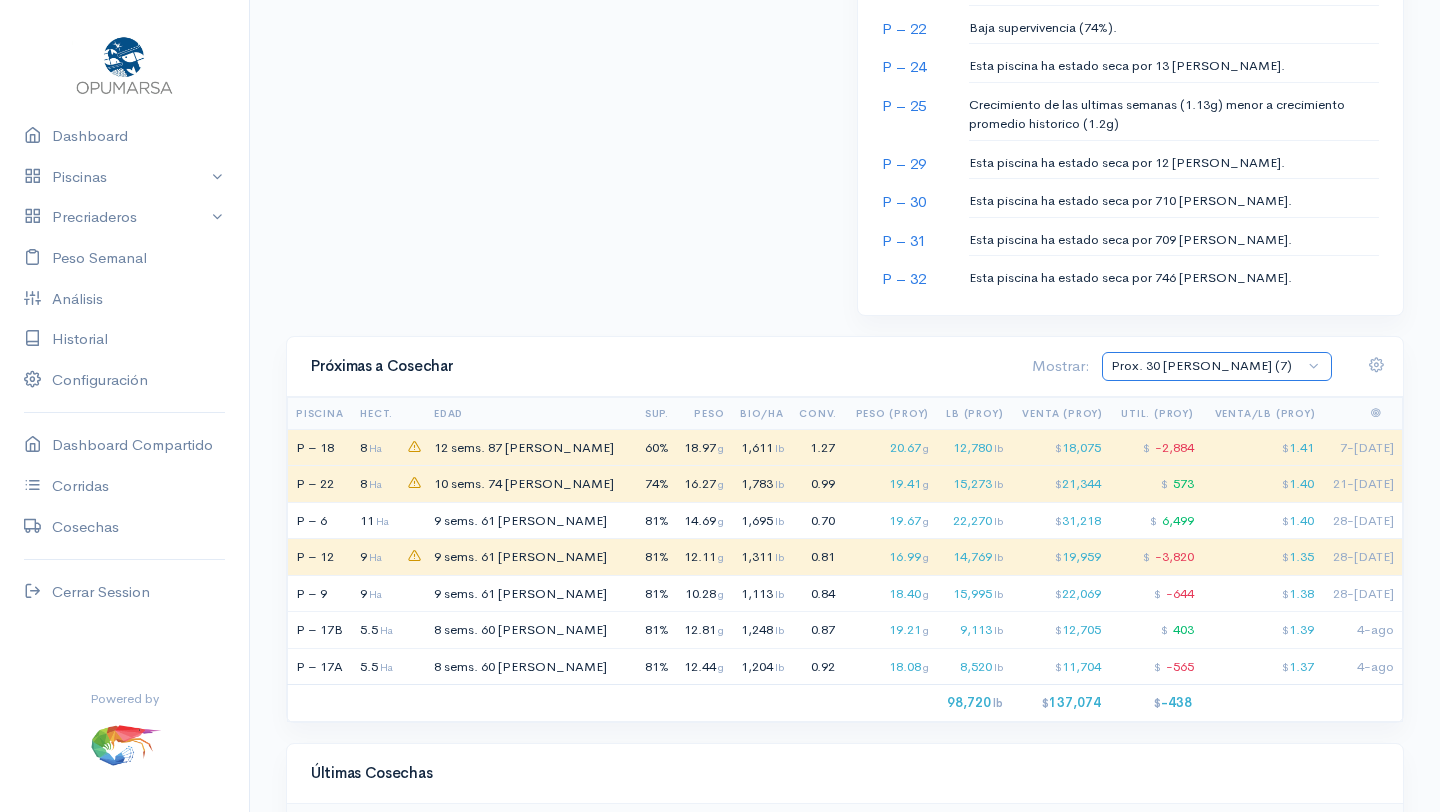 click on "Prox. 30 [PERSON_NAME] (7) Prox. 60 [PERSON_NAME] (12) [PERSON_NAME] (5) [PERSON_NAME] (7) Septiembre (12) Todas (24)" 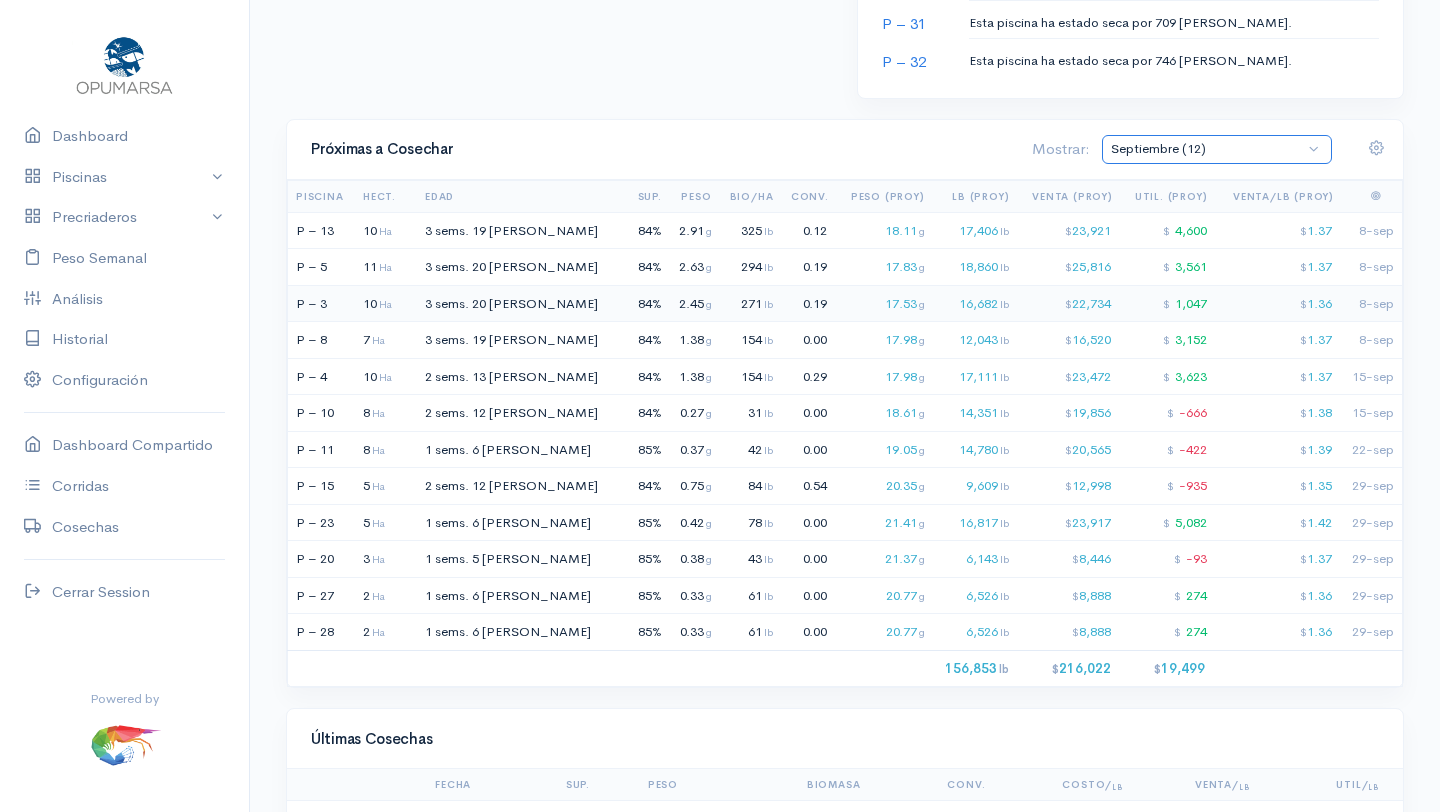 scroll, scrollTop: 1552, scrollLeft: 0, axis: vertical 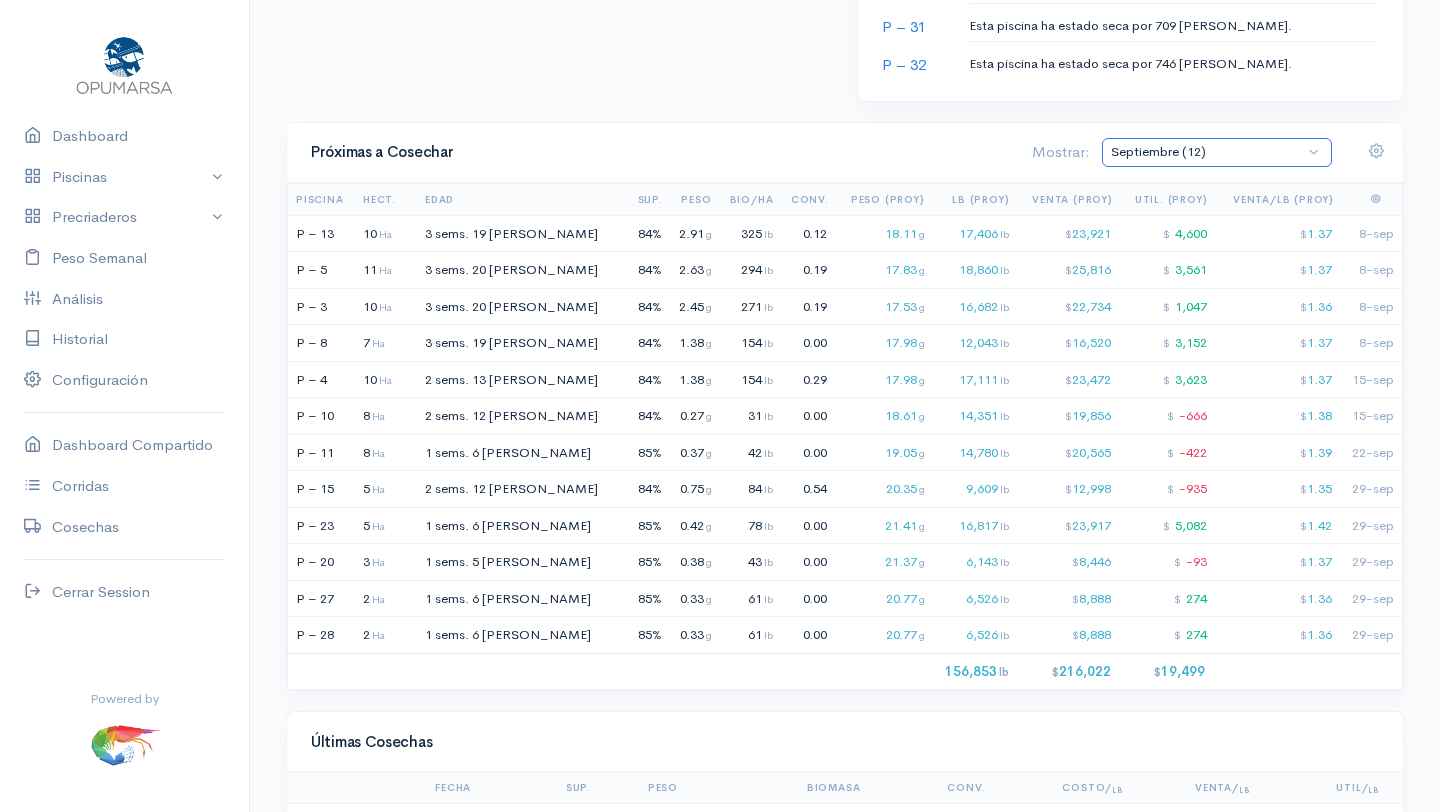 click on "Prox. 30 [PERSON_NAME] (7) Prox. 60 [PERSON_NAME] (12) [PERSON_NAME] (5) [PERSON_NAME] (7) Septiembre (12) Todas (24)" 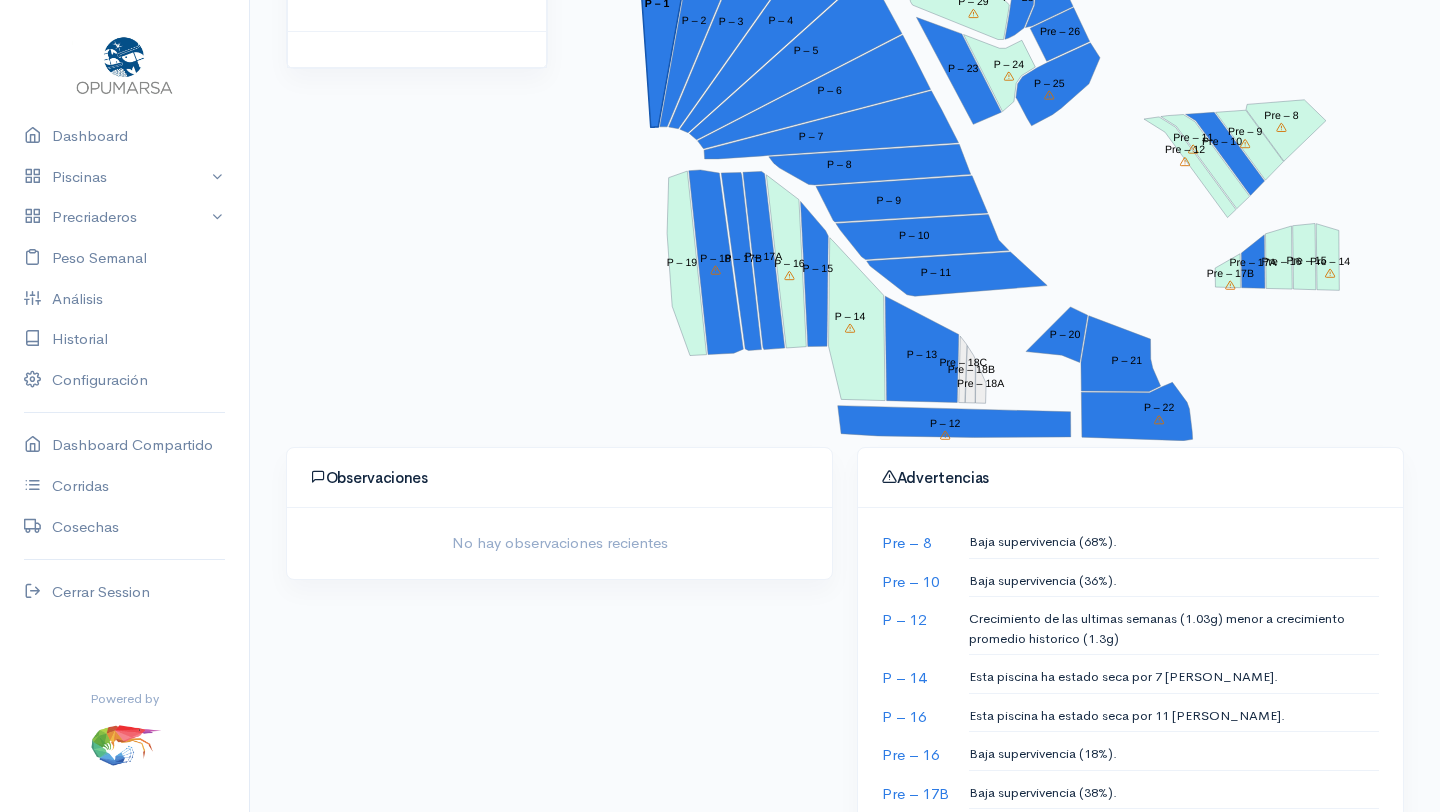 scroll, scrollTop: 0, scrollLeft: 0, axis: both 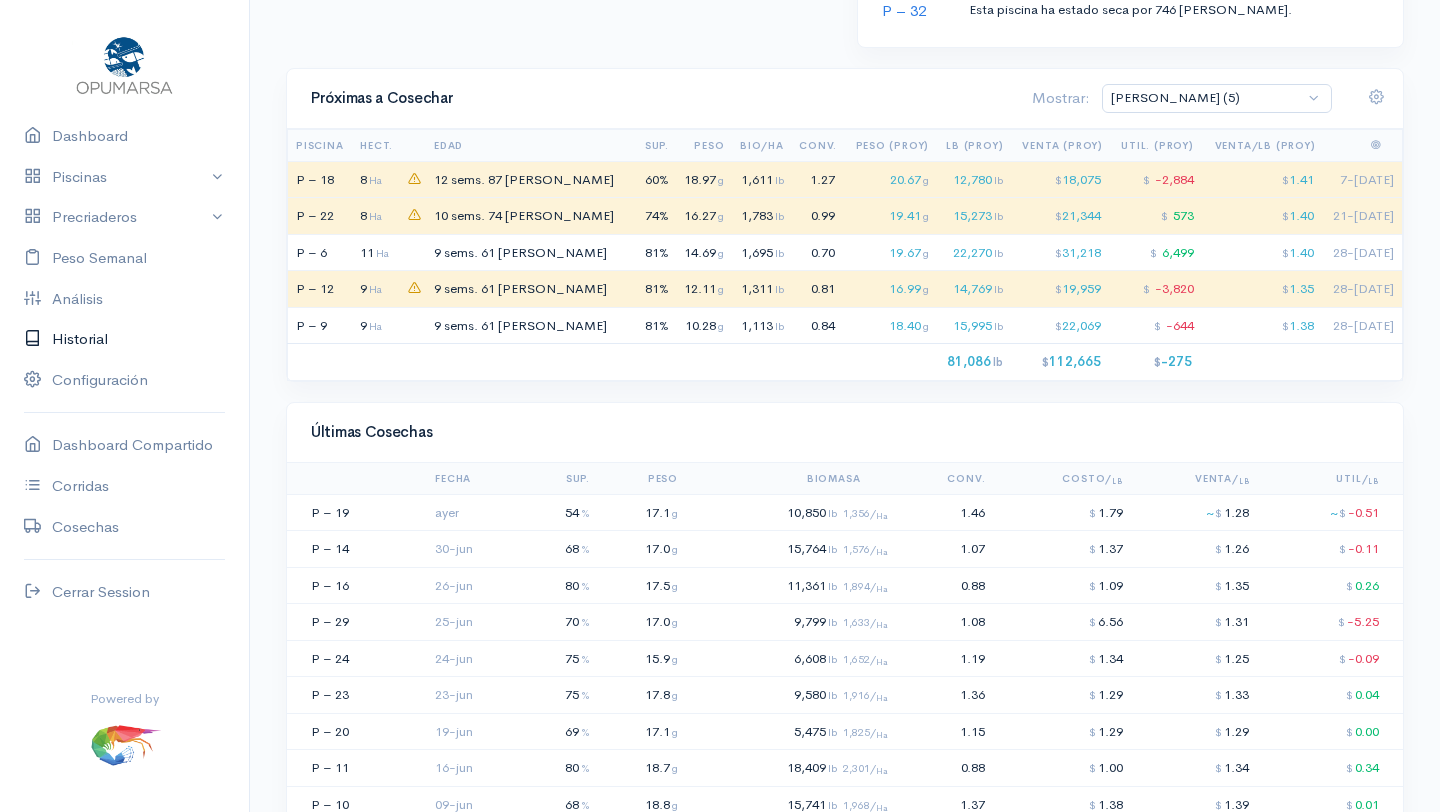 click on "Historial" at bounding box center (124, 339) 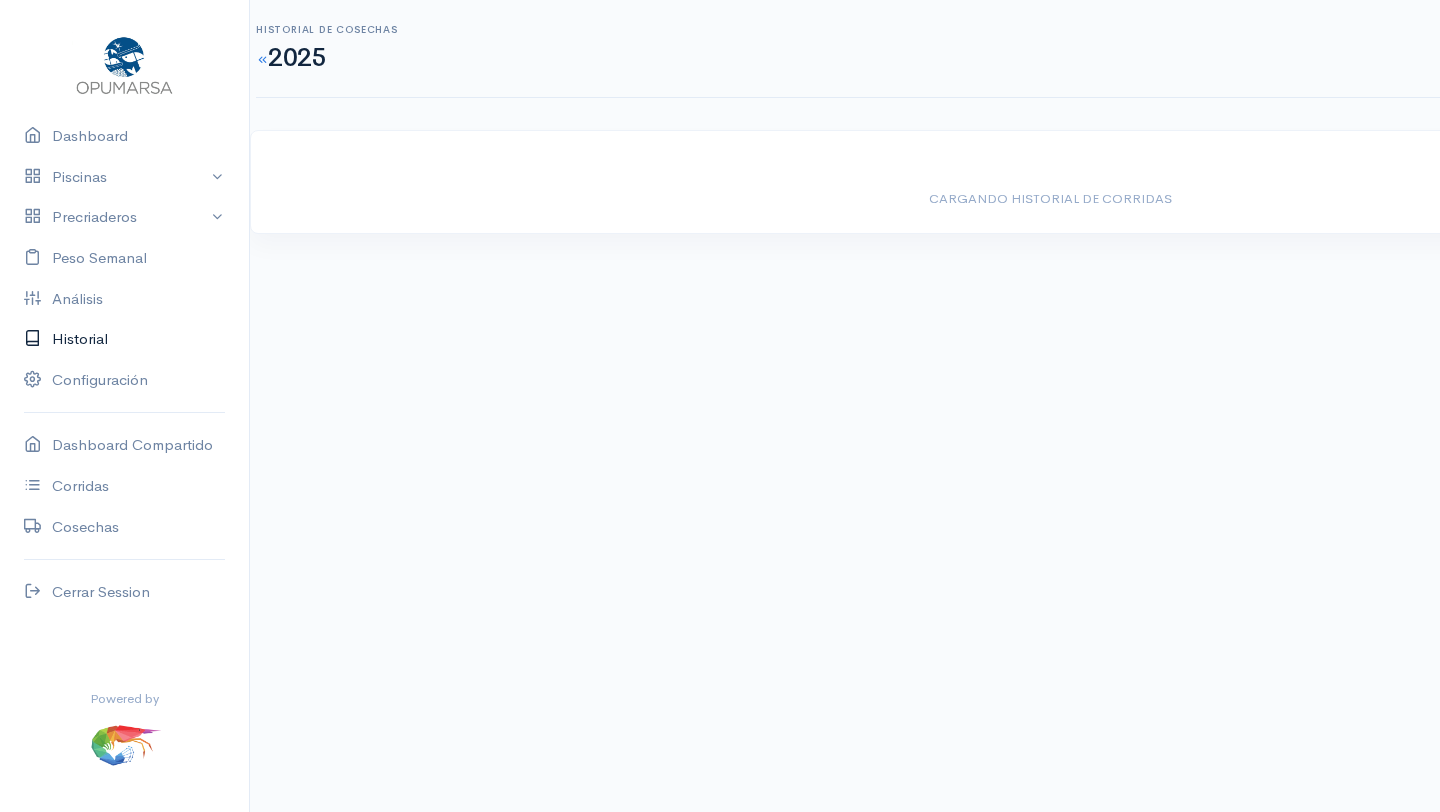 scroll, scrollTop: 0, scrollLeft: 0, axis: both 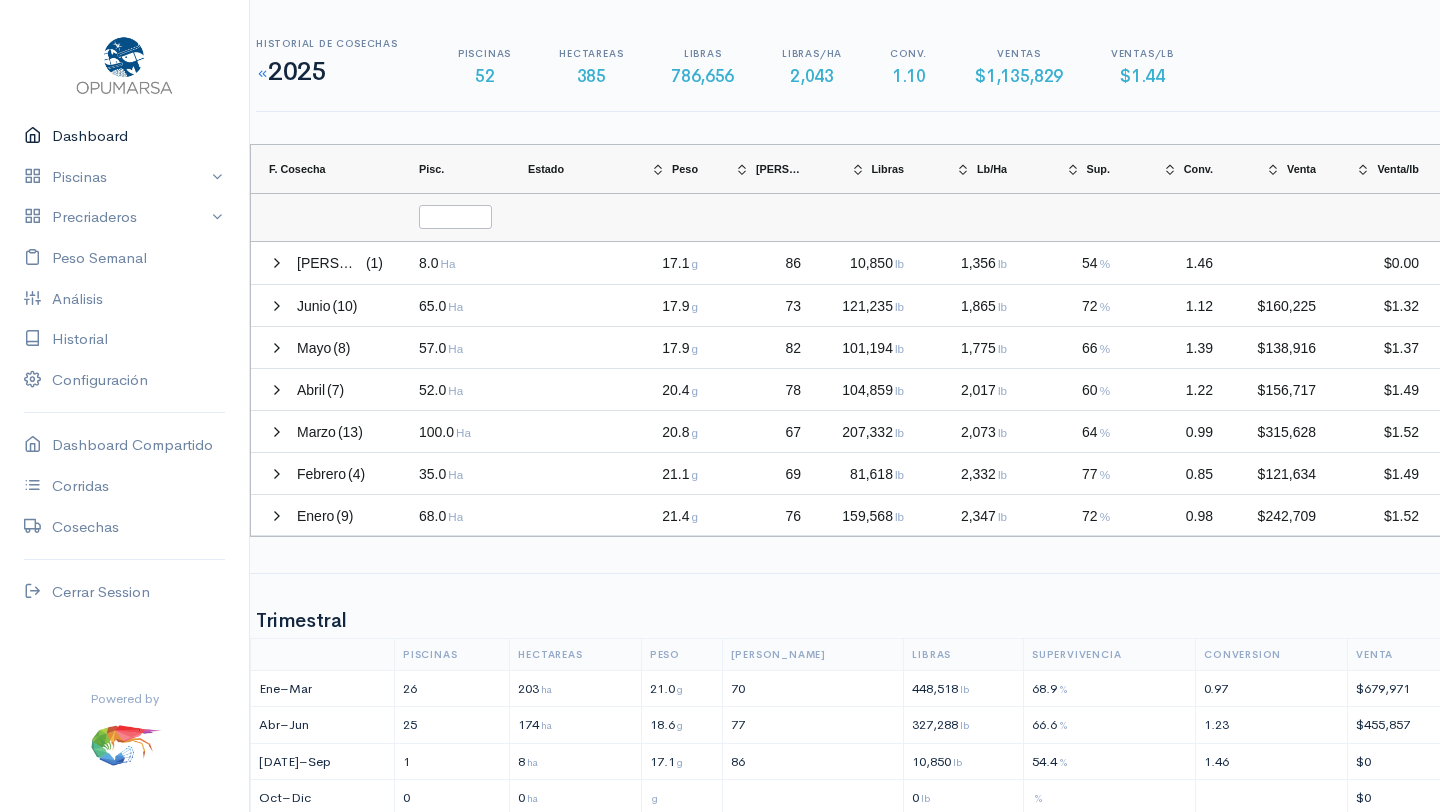 click on "Dashboard" at bounding box center [124, 136] 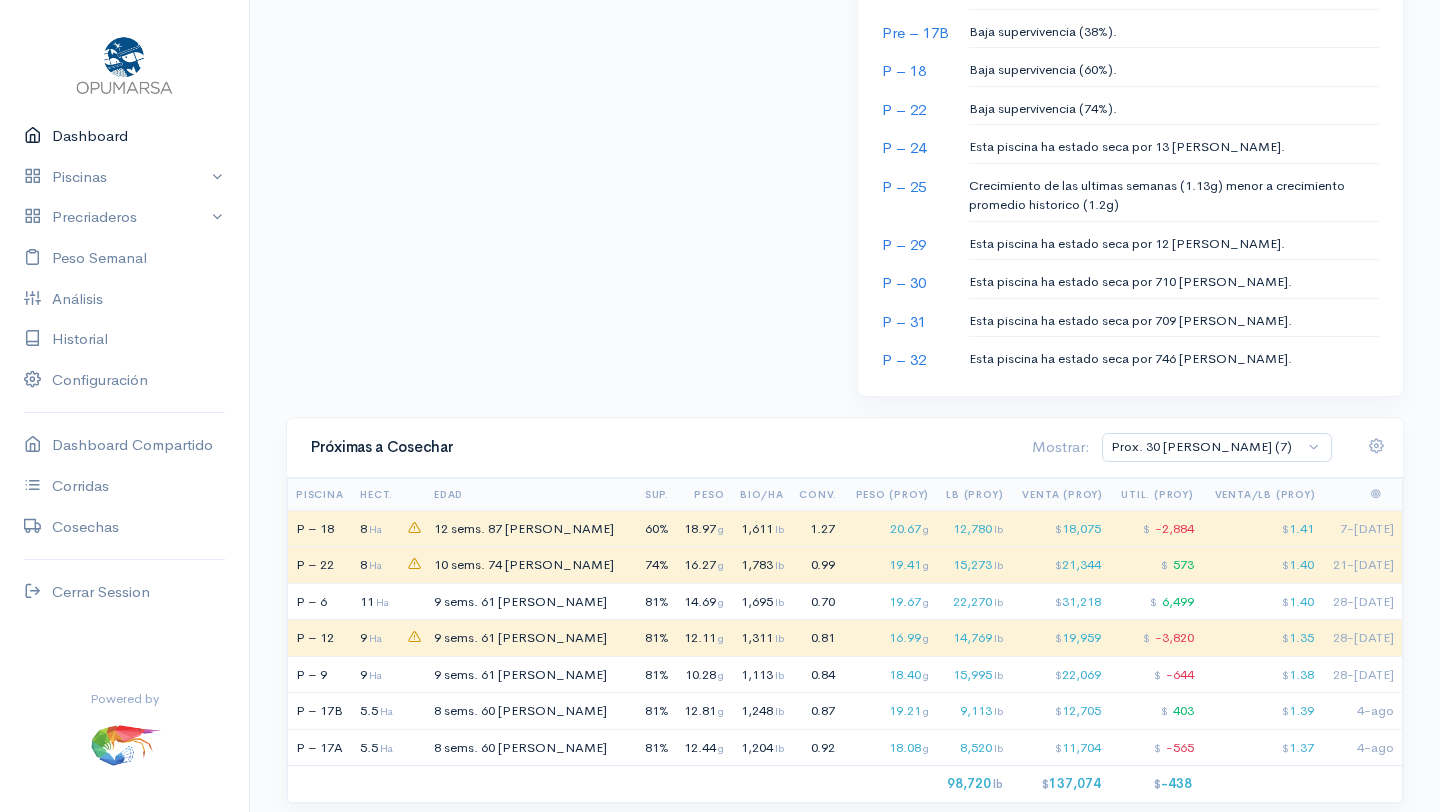 scroll, scrollTop: 1259, scrollLeft: 0, axis: vertical 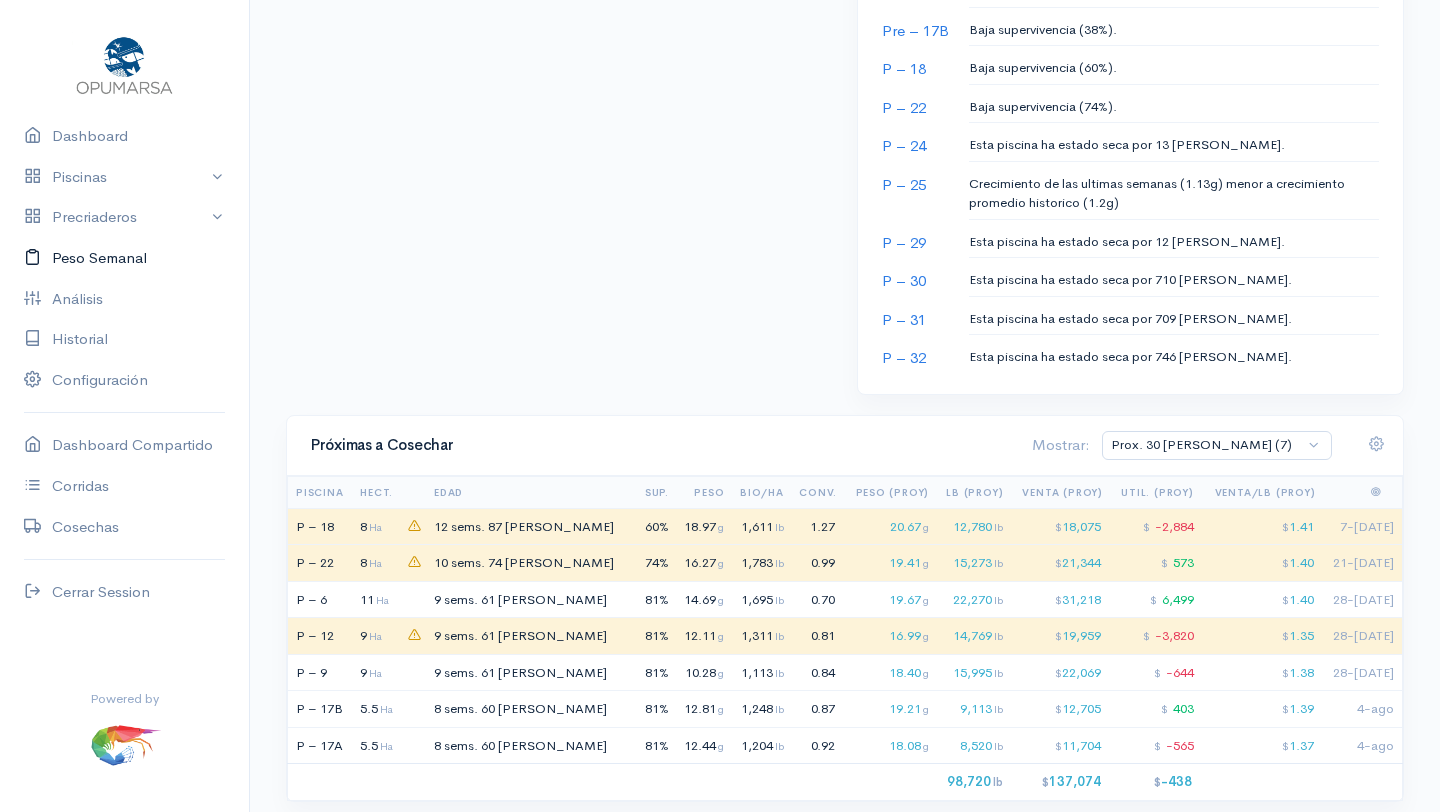 click on "Peso Semanal" at bounding box center [124, 258] 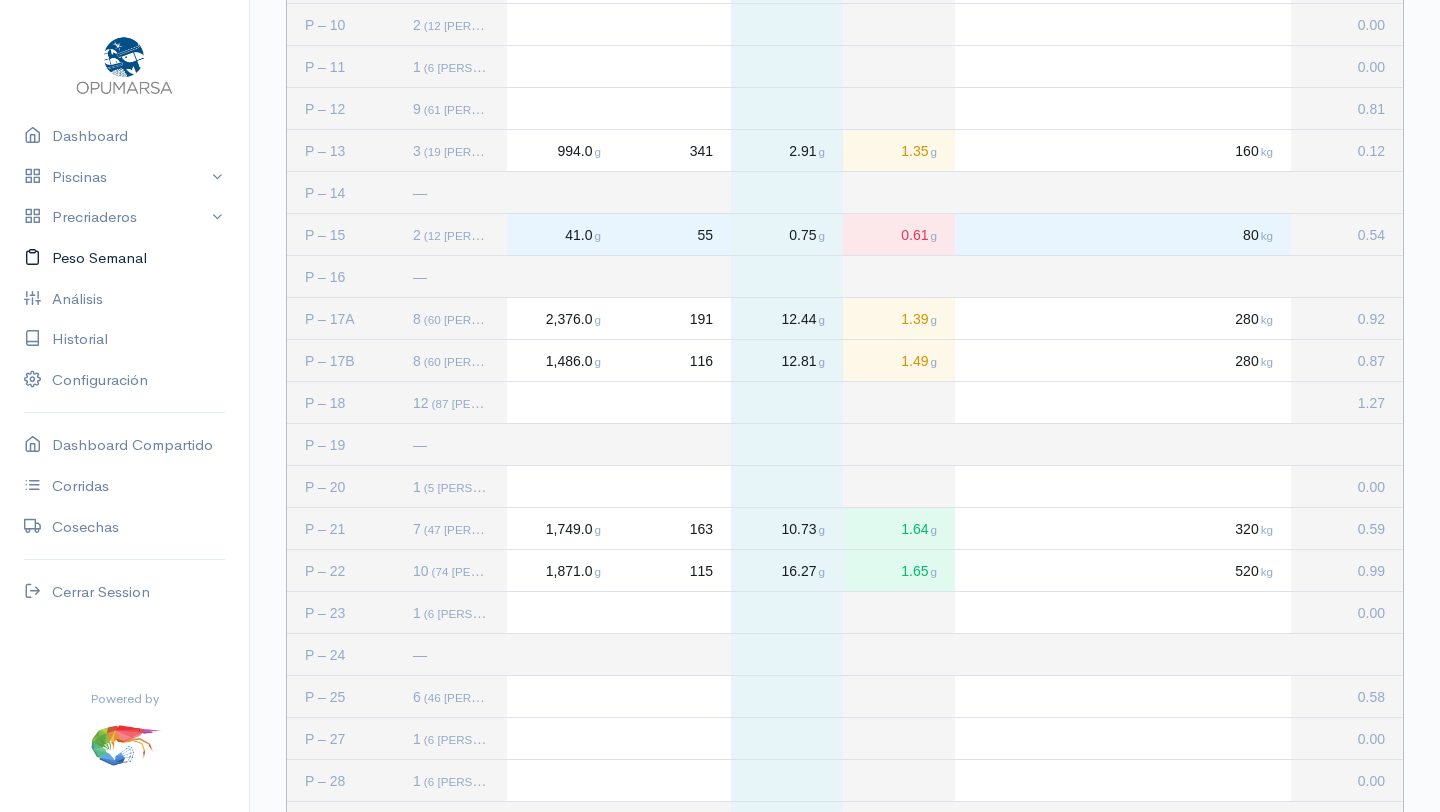 scroll, scrollTop: 815, scrollLeft: 0, axis: vertical 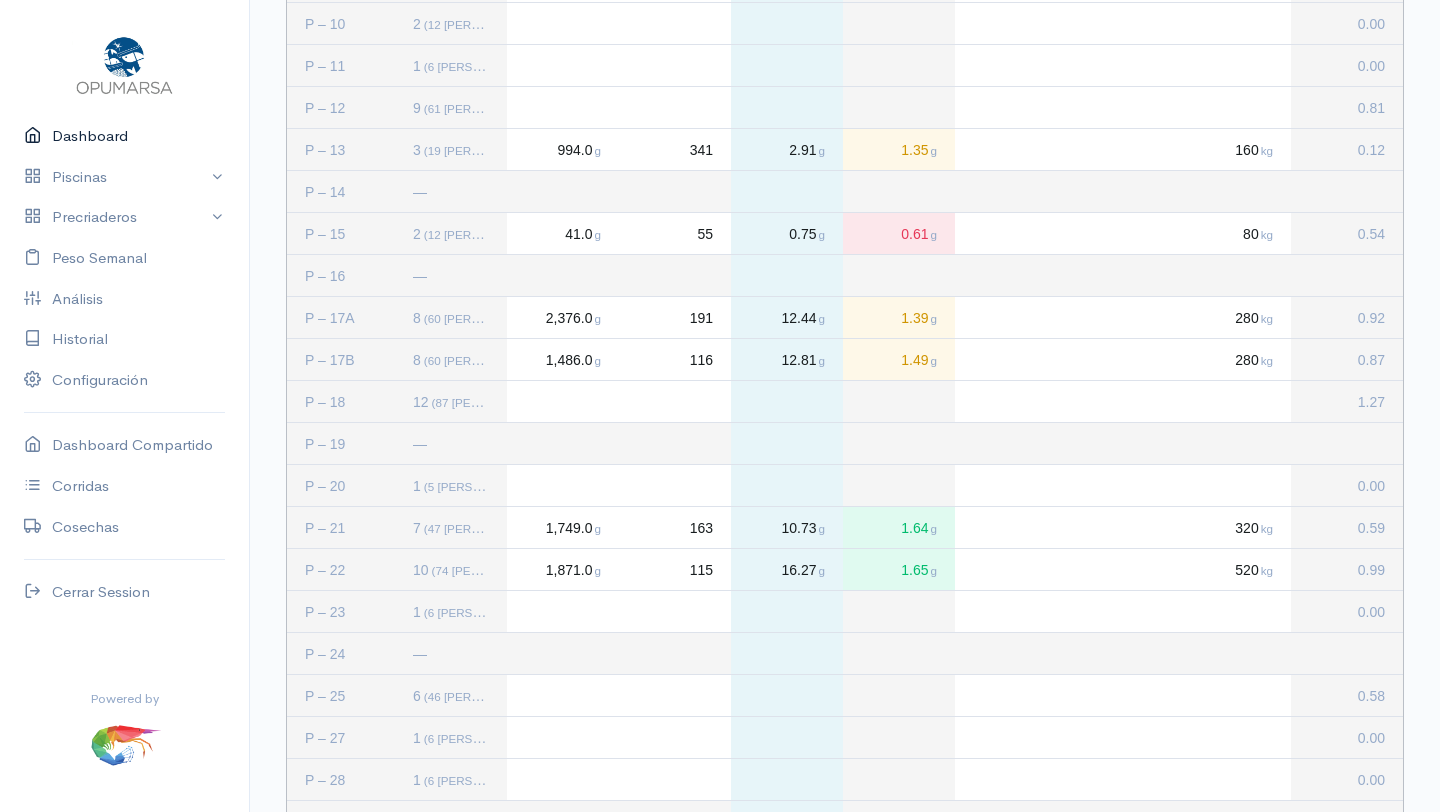 click on "Dashboard" at bounding box center [124, 136] 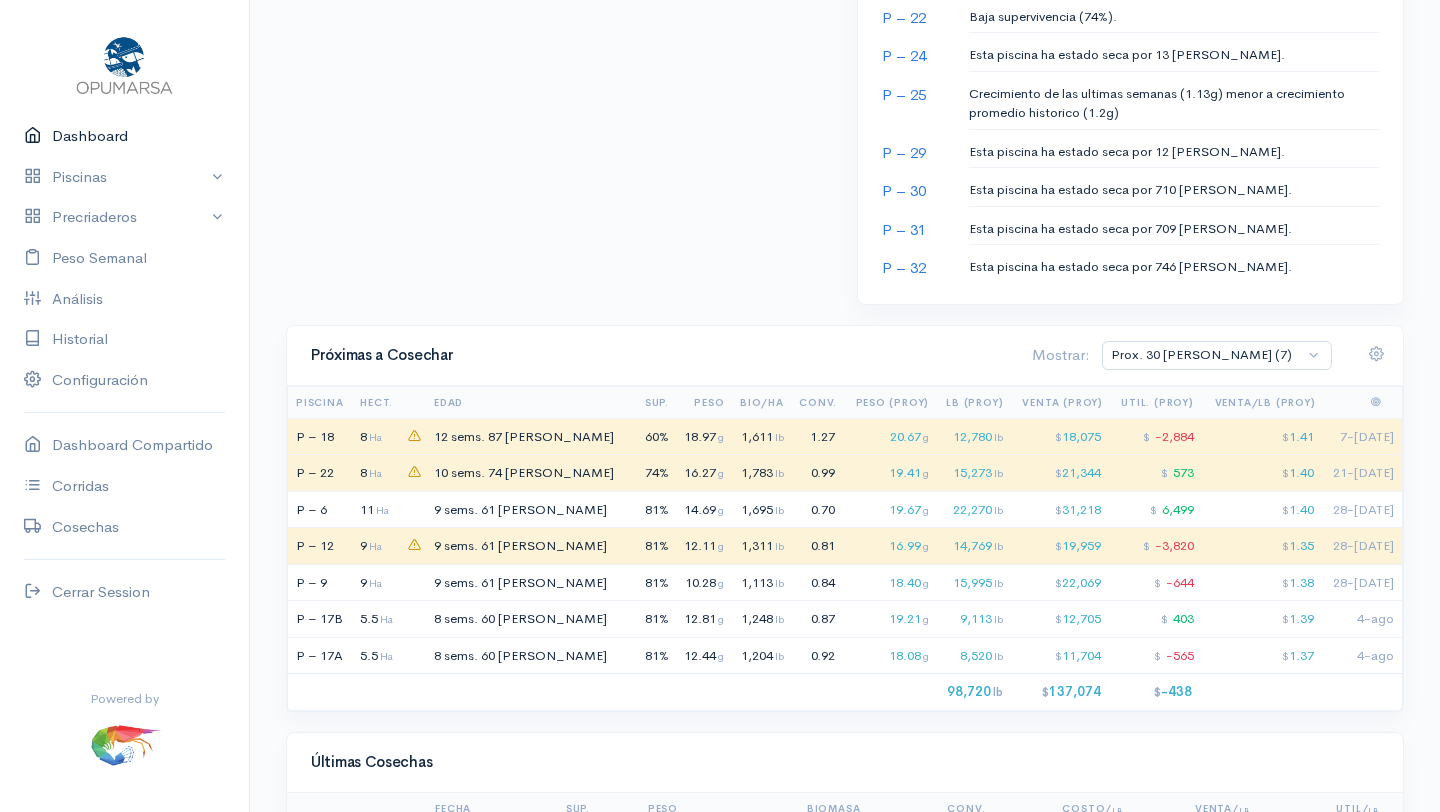 scroll, scrollTop: 1352, scrollLeft: 0, axis: vertical 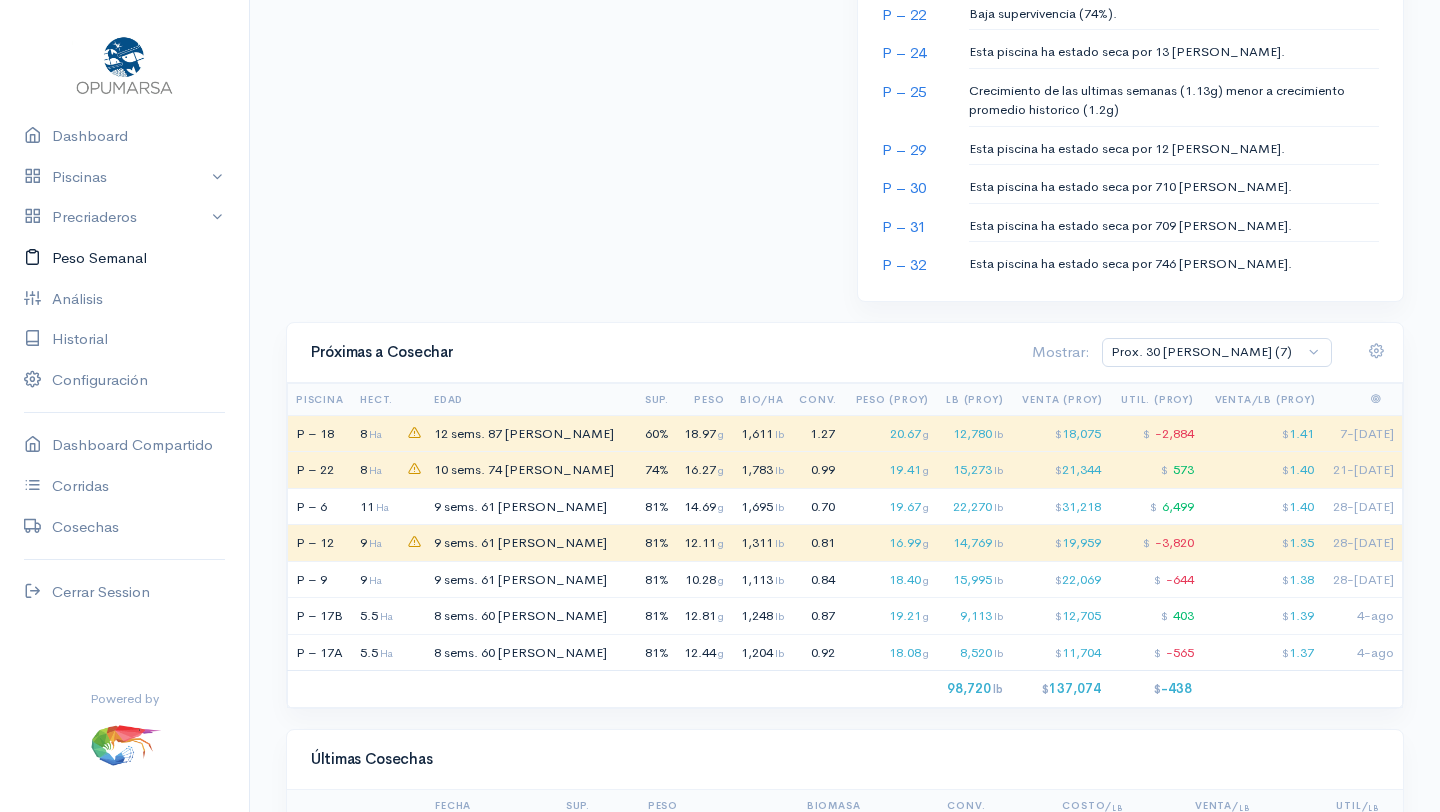 click on "Peso Semanal" at bounding box center (124, 258) 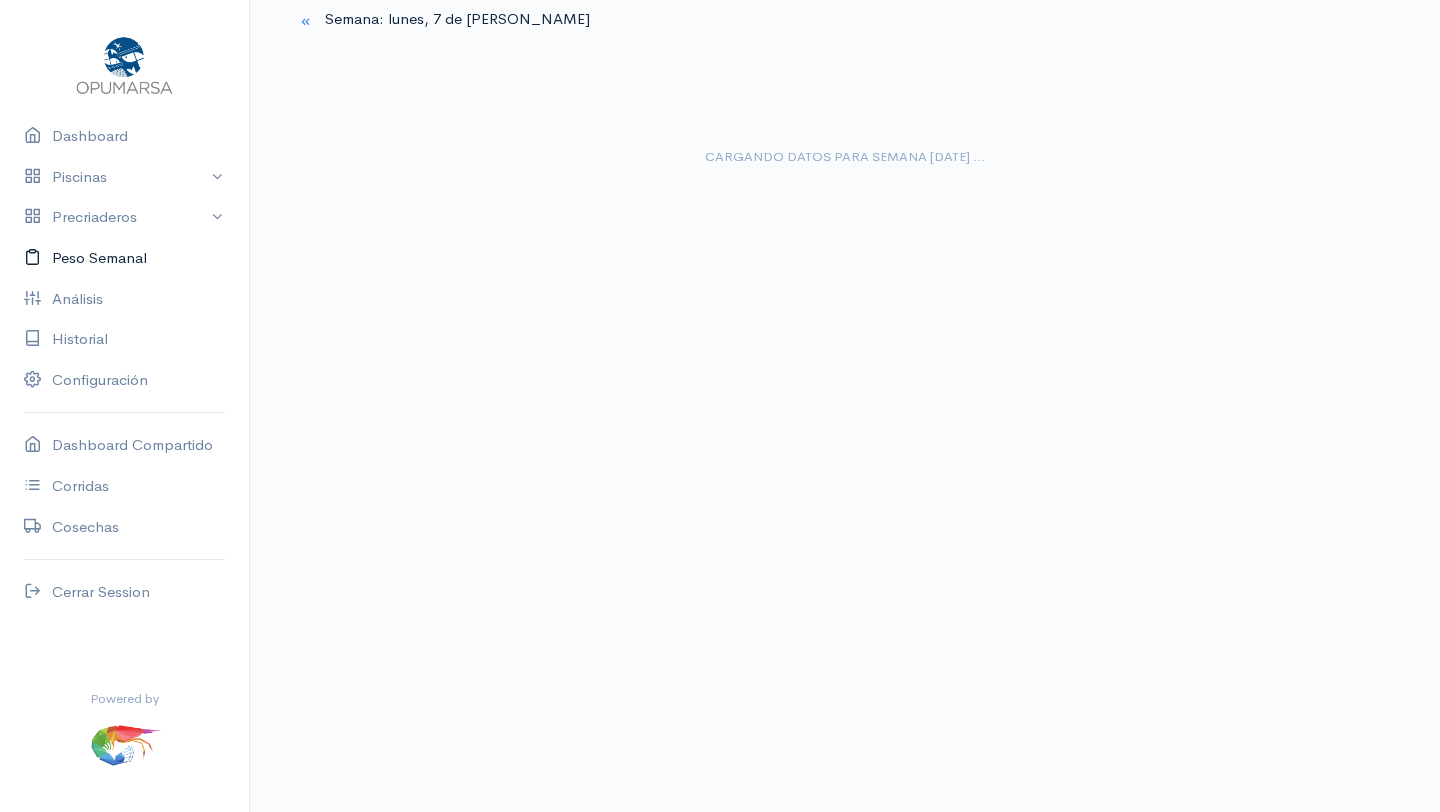 scroll, scrollTop: 0, scrollLeft: 0, axis: both 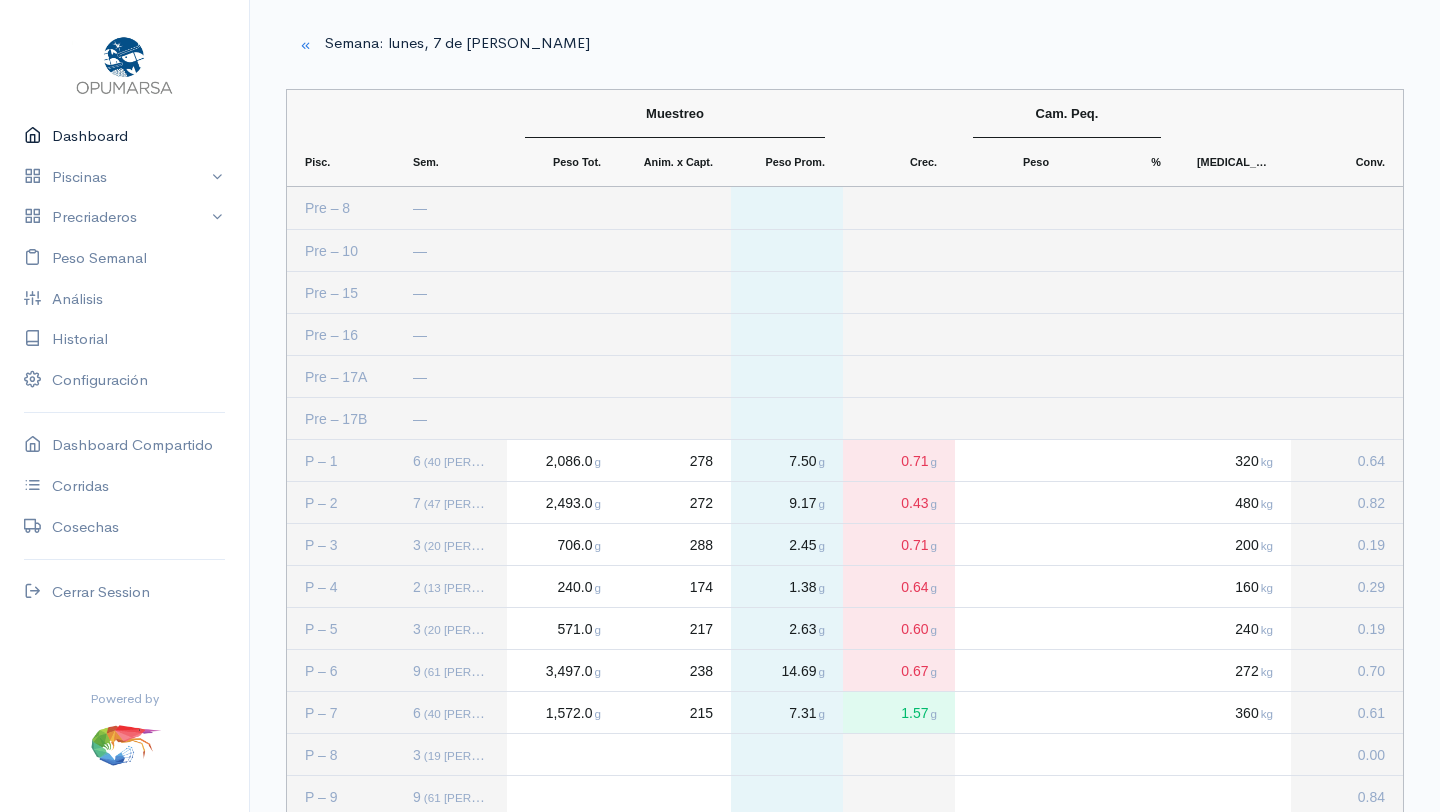 click on "Dashboard" at bounding box center [124, 136] 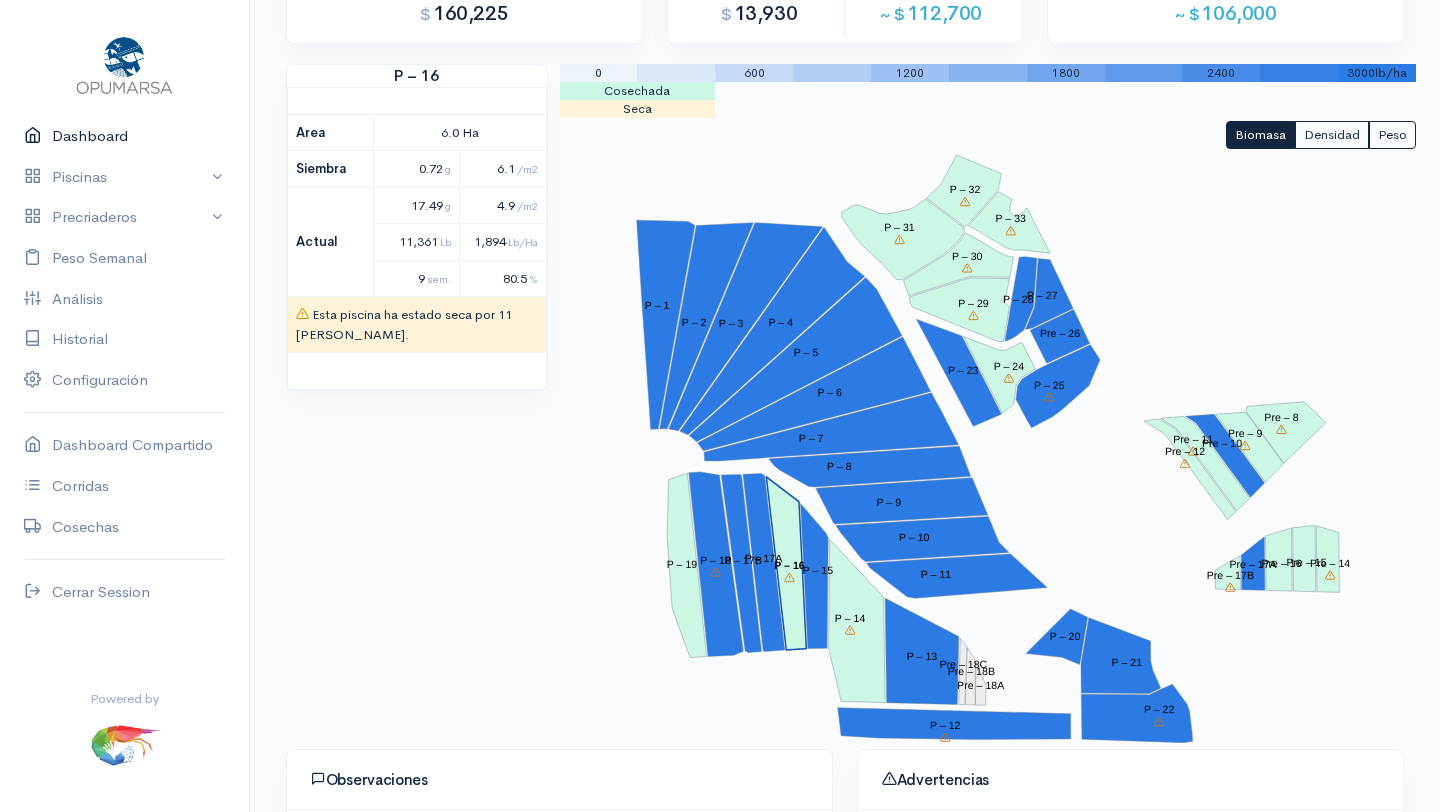 scroll, scrollTop: 178, scrollLeft: 0, axis: vertical 